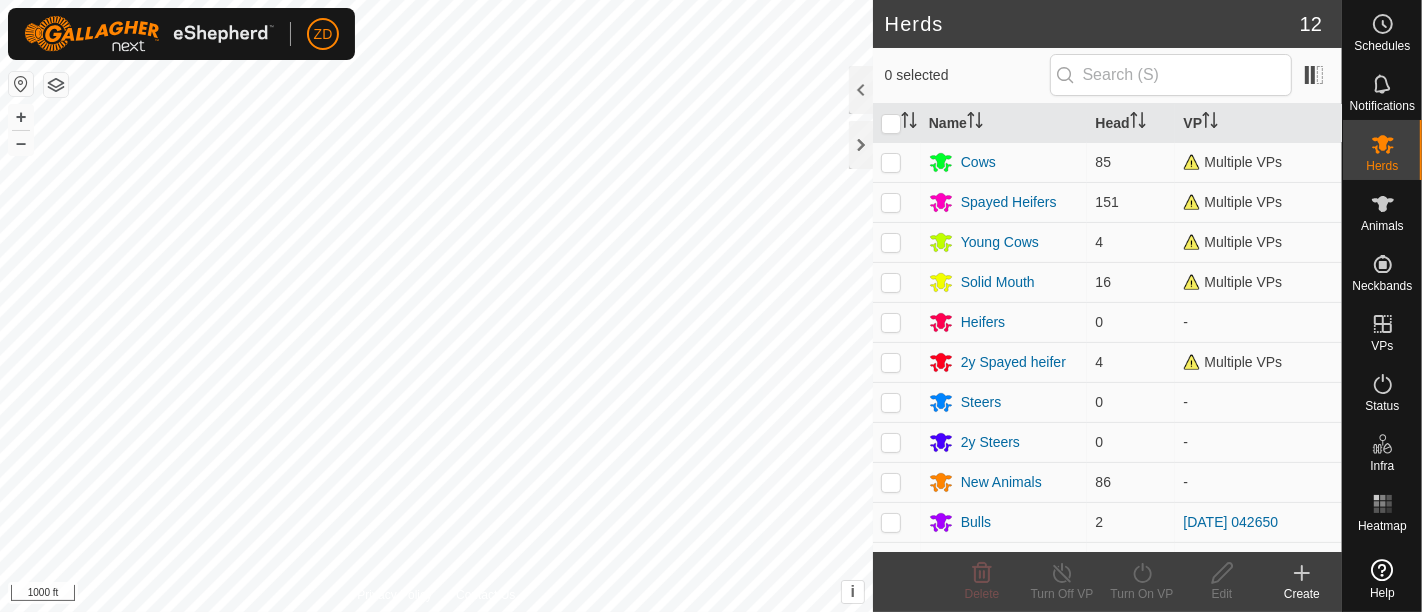 scroll, scrollTop: 0, scrollLeft: 0, axis: both 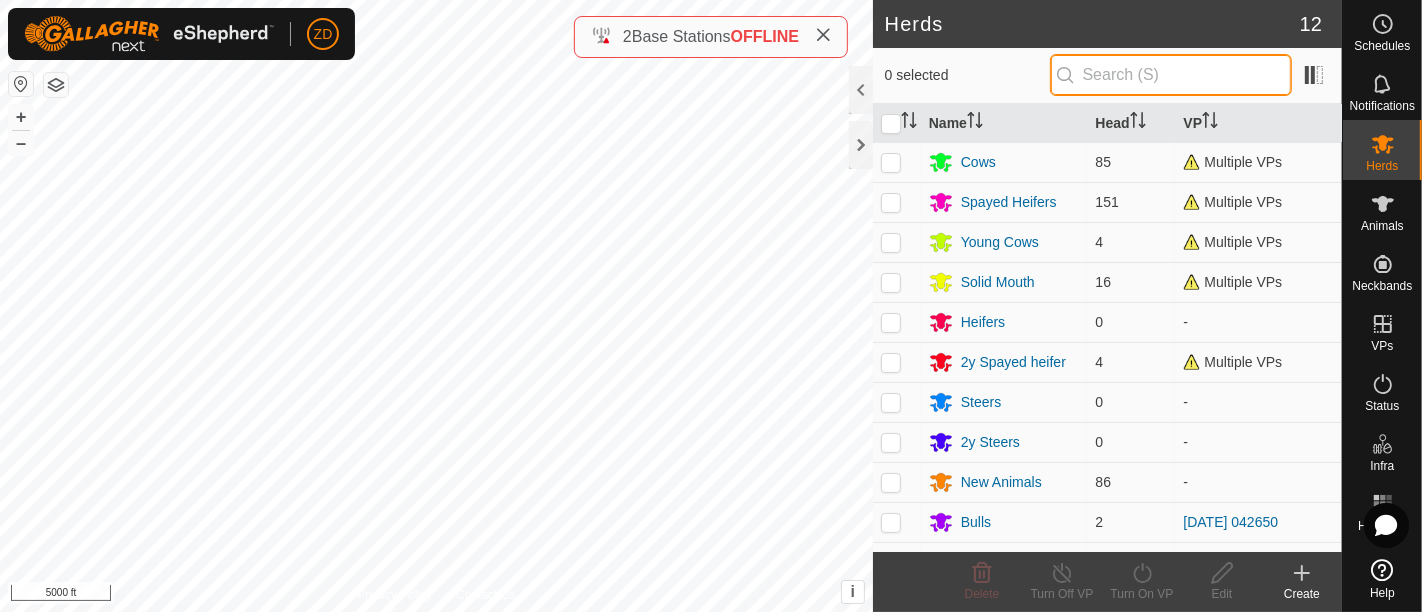 click at bounding box center [1171, 75] 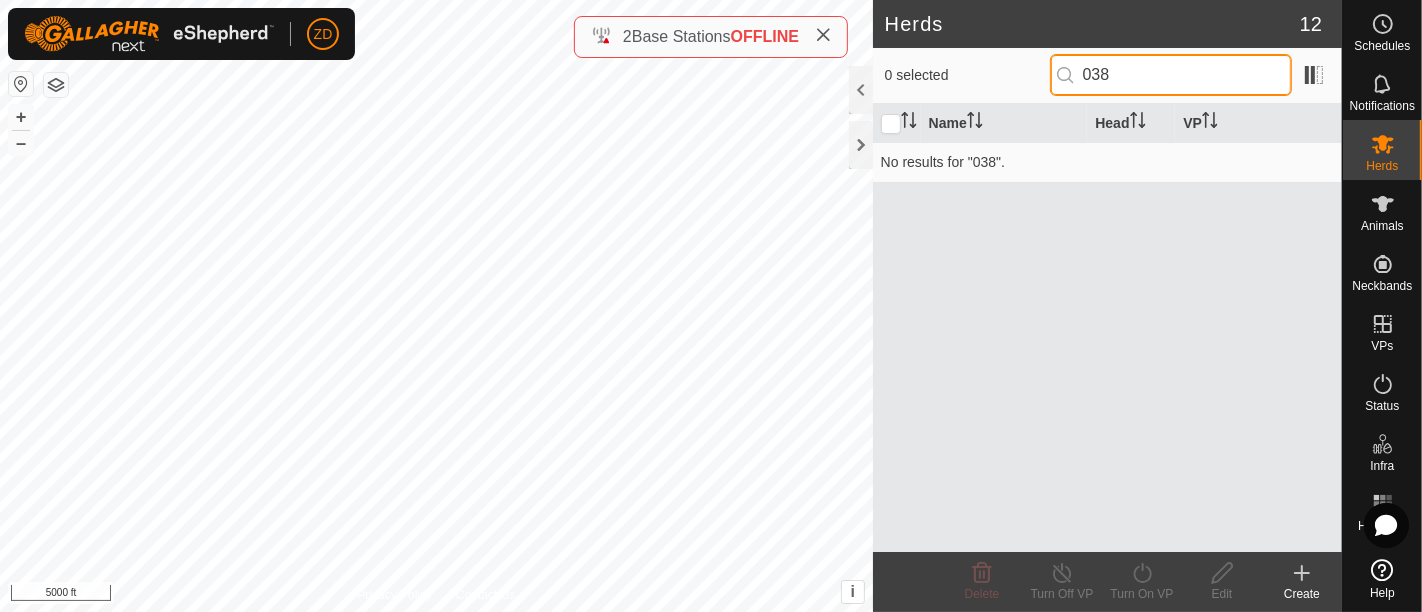 type on "038" 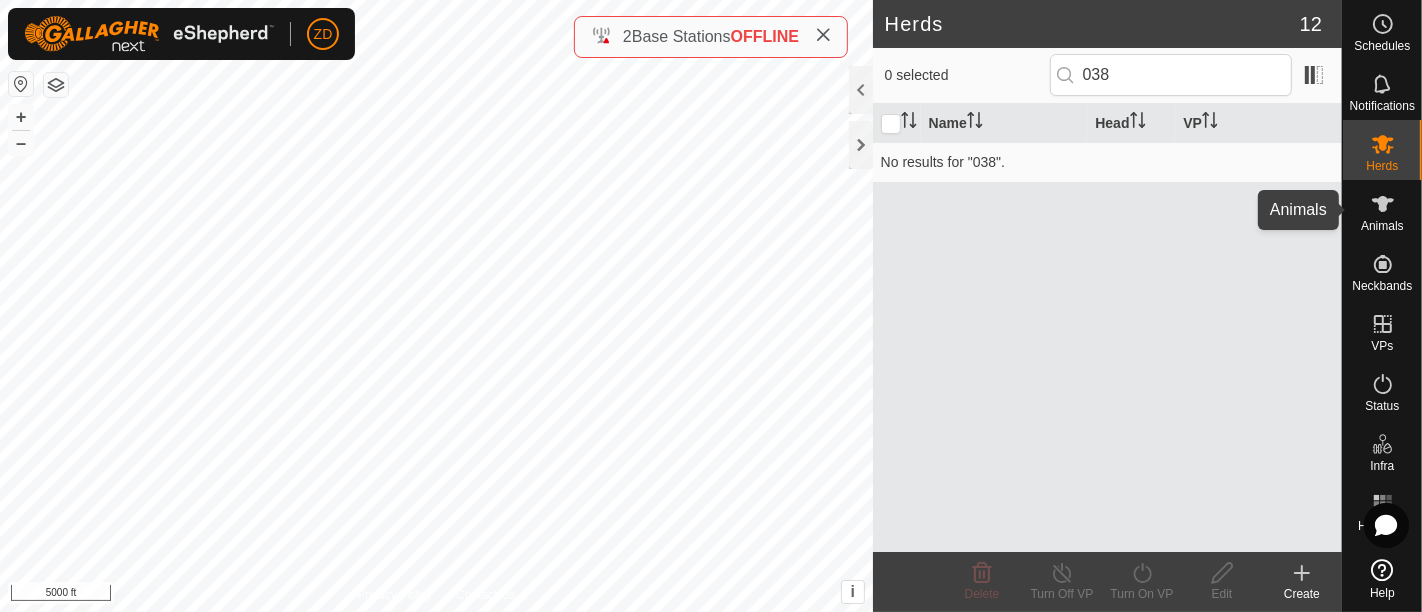 click at bounding box center (1383, 204) 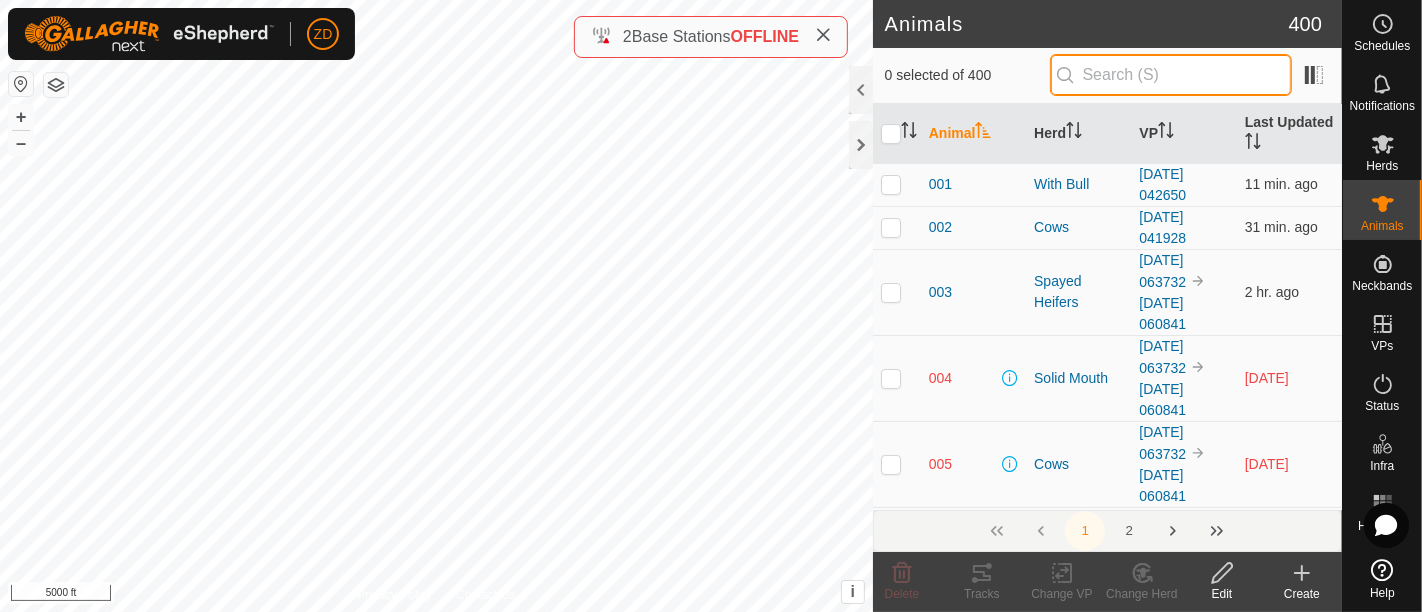 click at bounding box center (1171, 75) 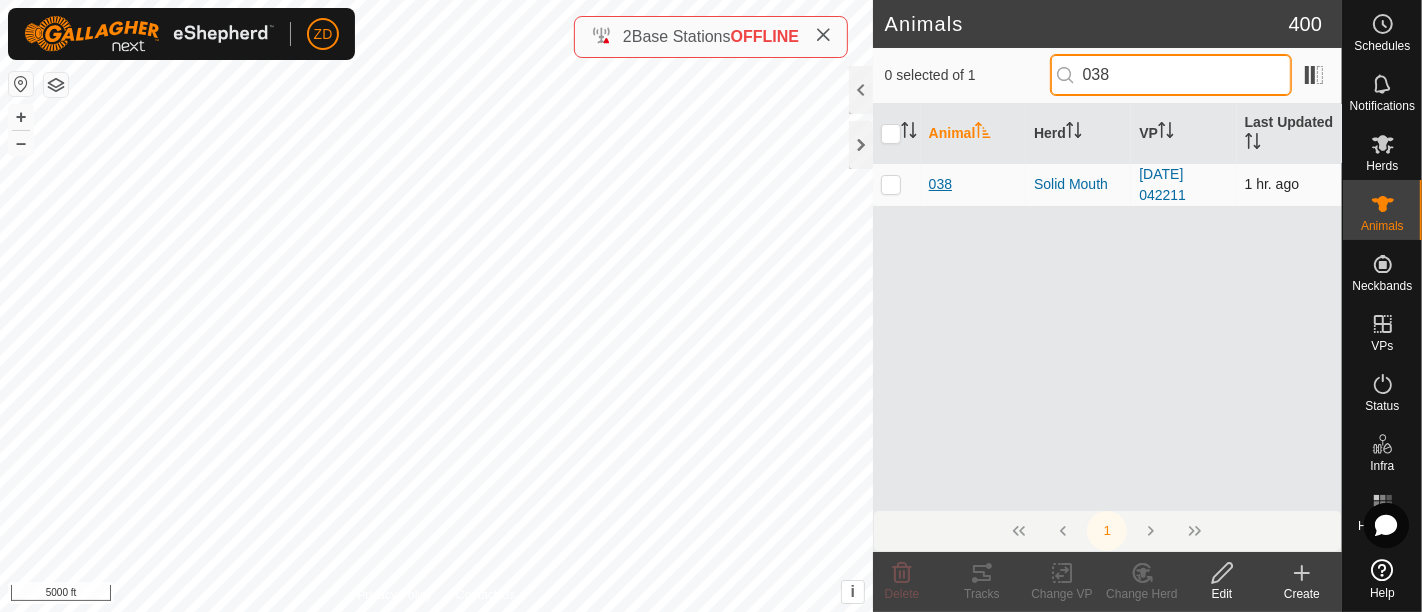 type on "038" 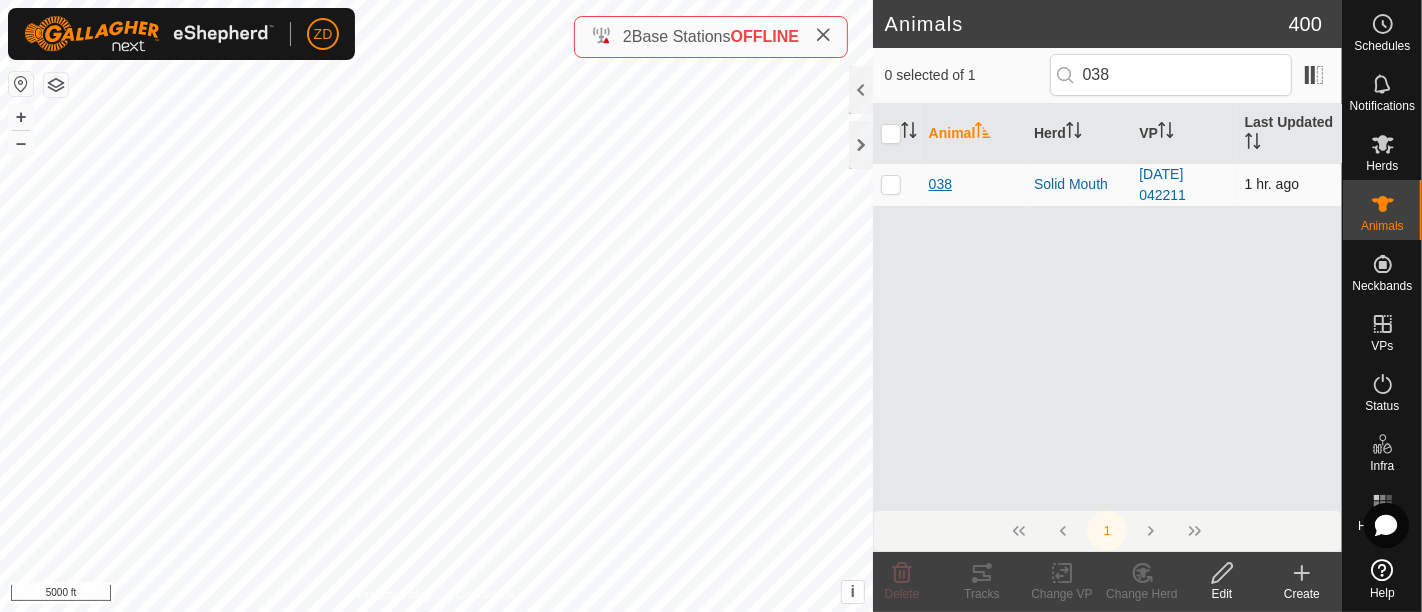 click on "038" at bounding box center [940, 184] 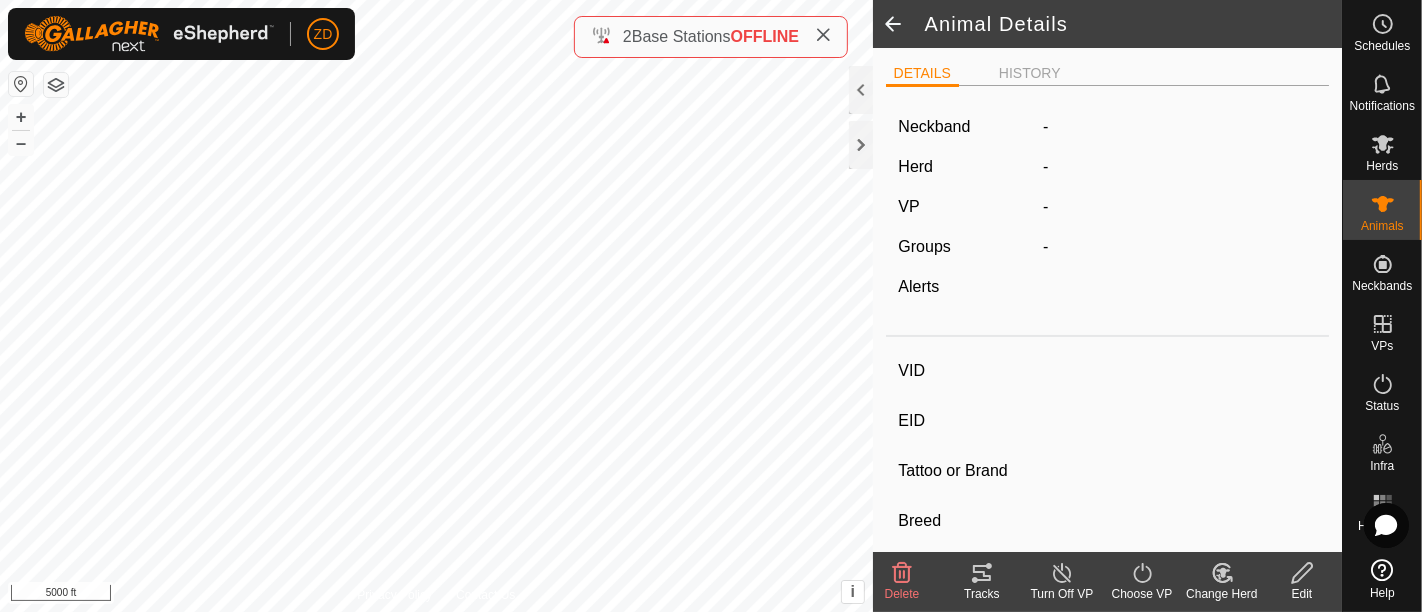 type on "038" 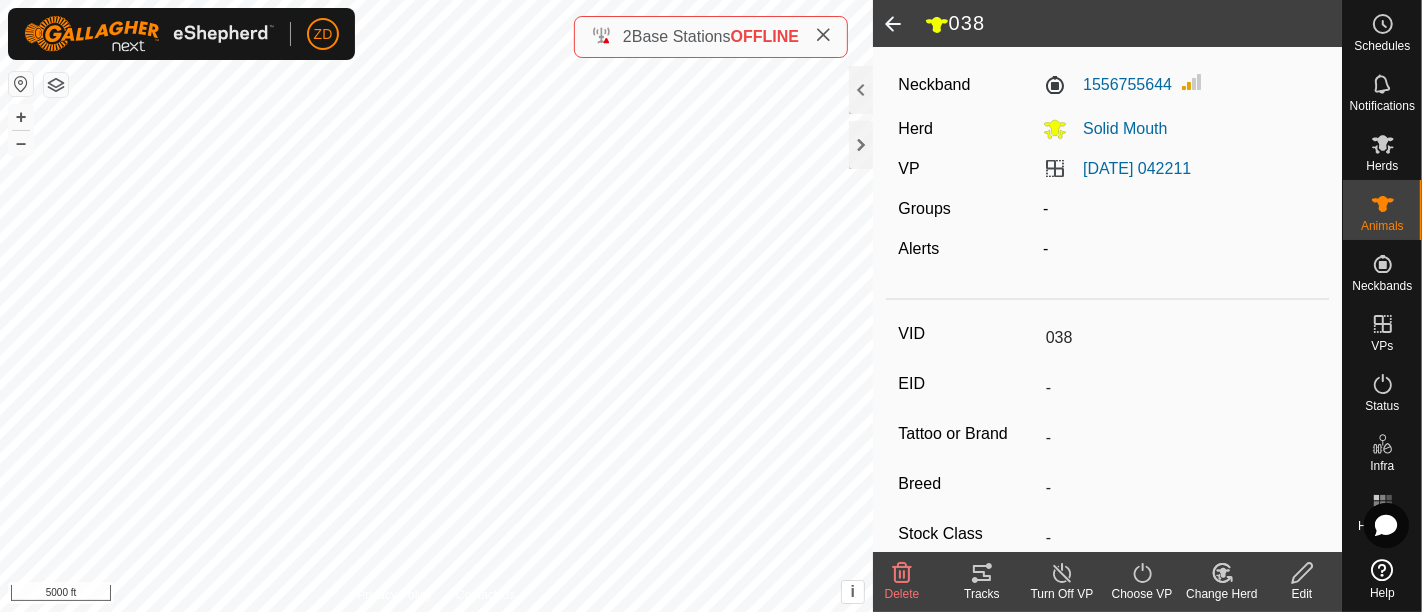 scroll, scrollTop: 0, scrollLeft: 0, axis: both 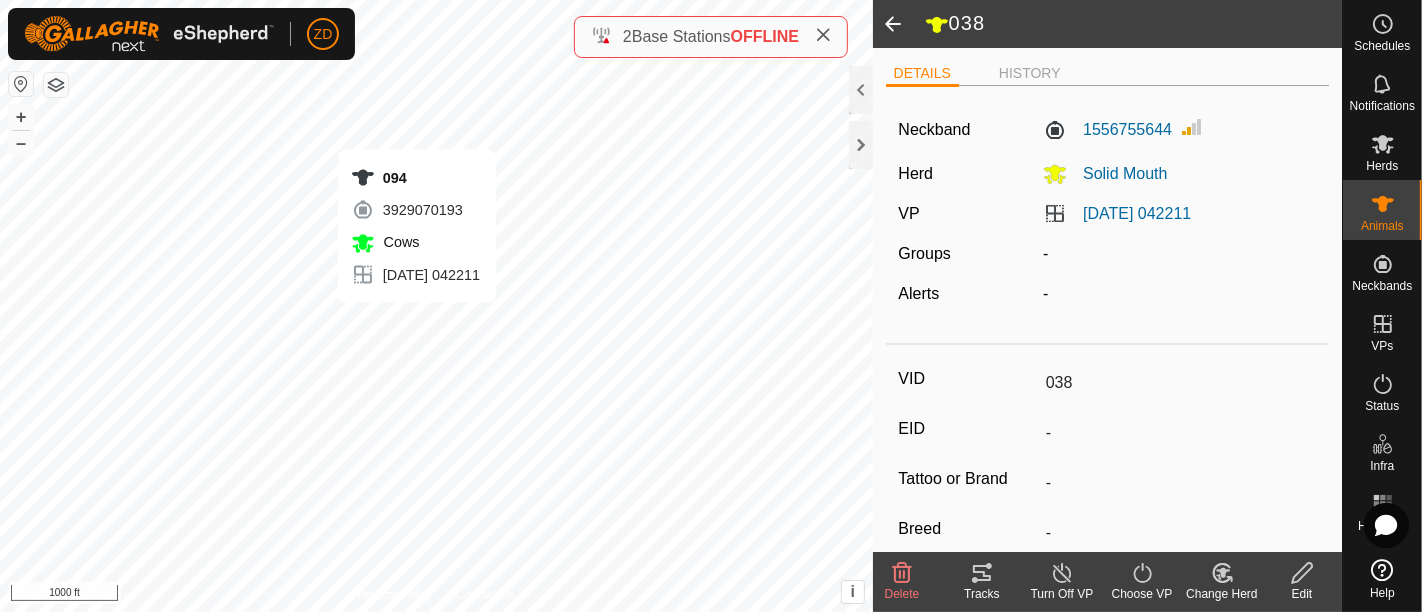 type 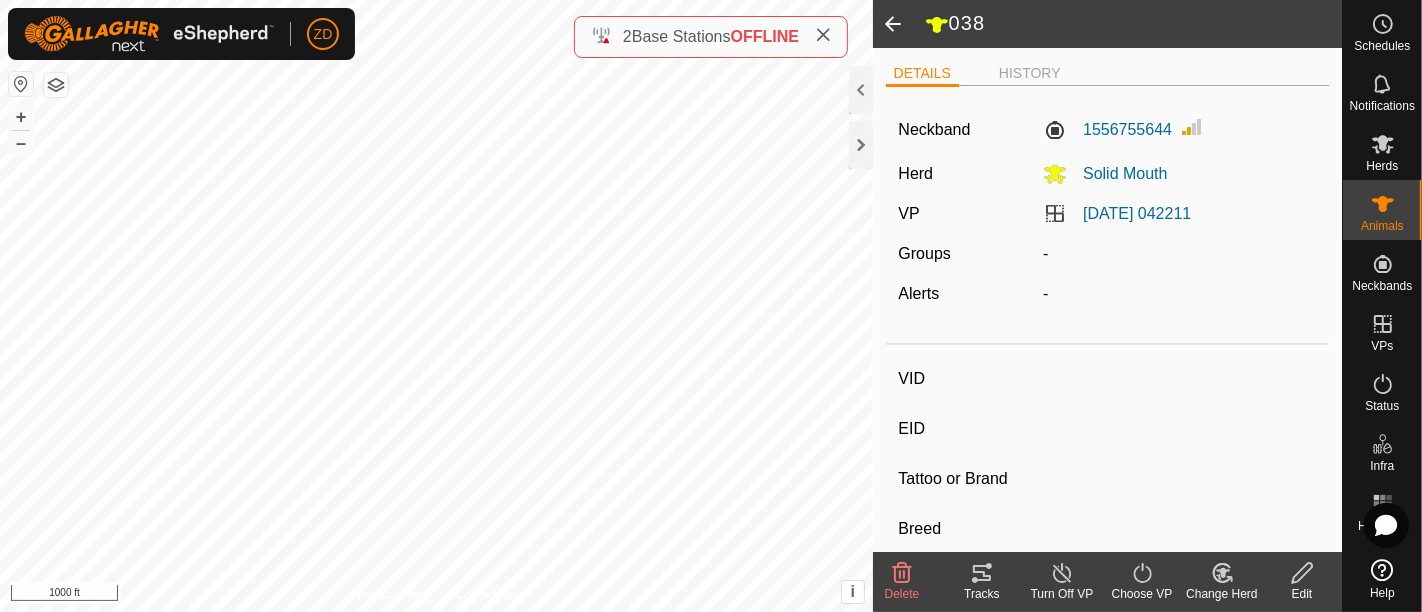 type on "094" 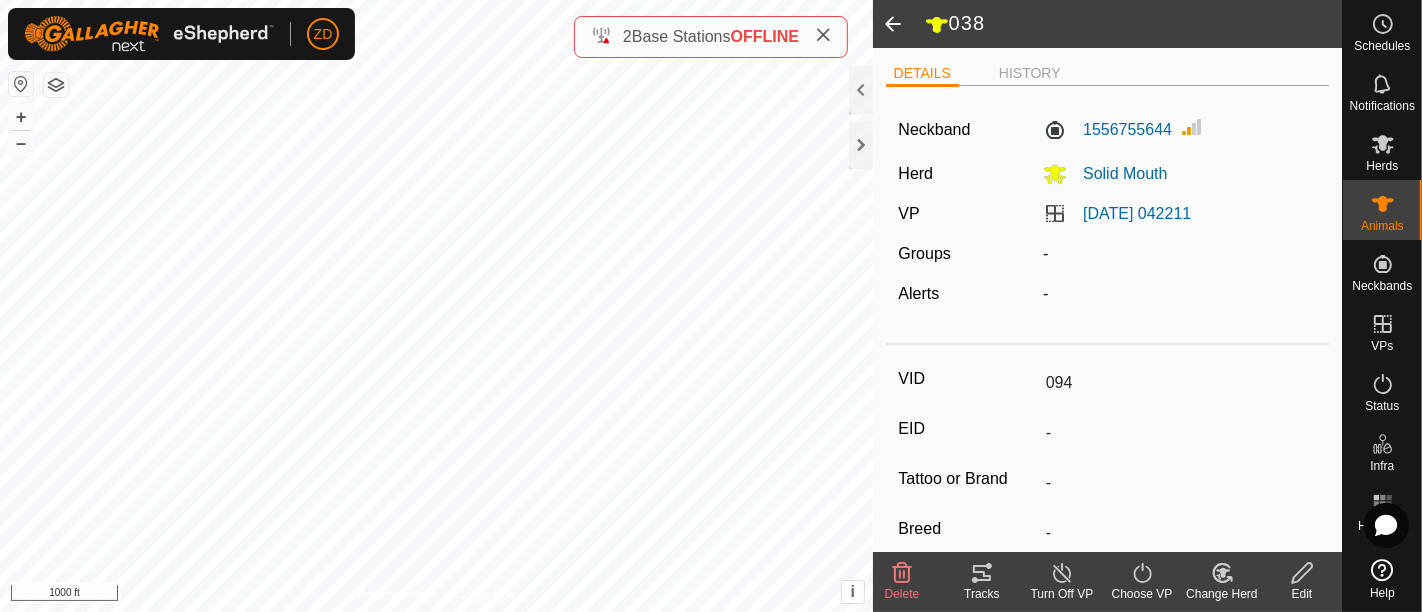 type on "0 kg" 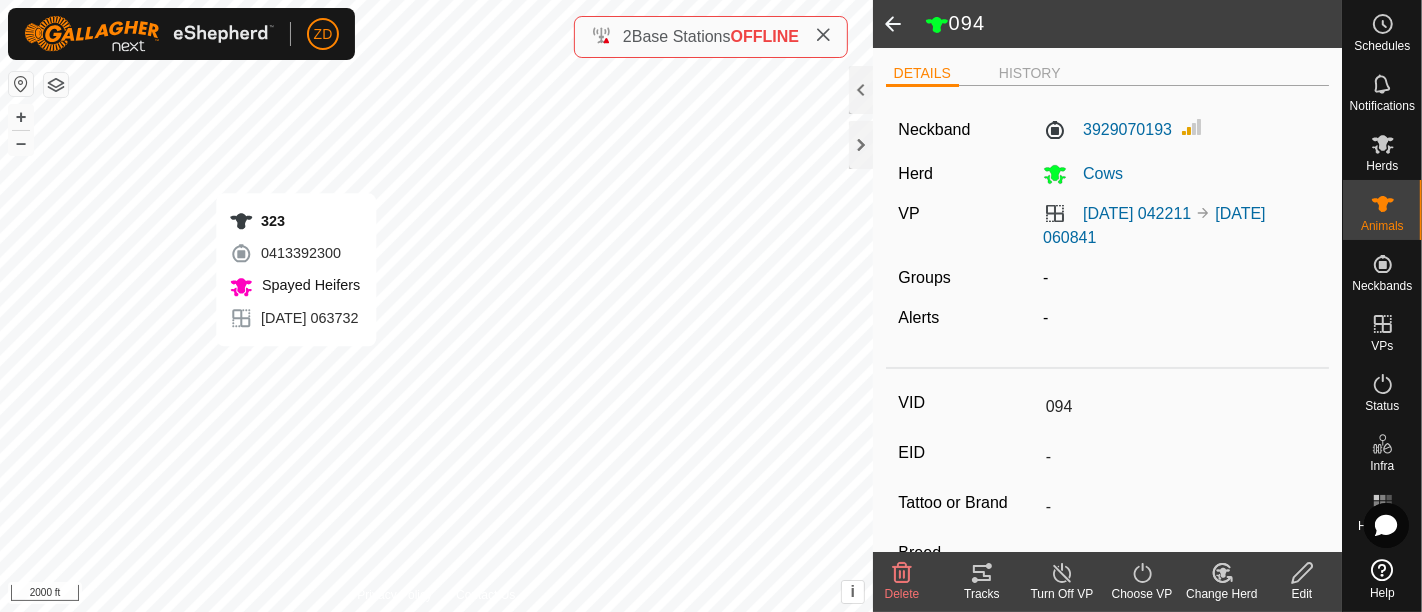 type 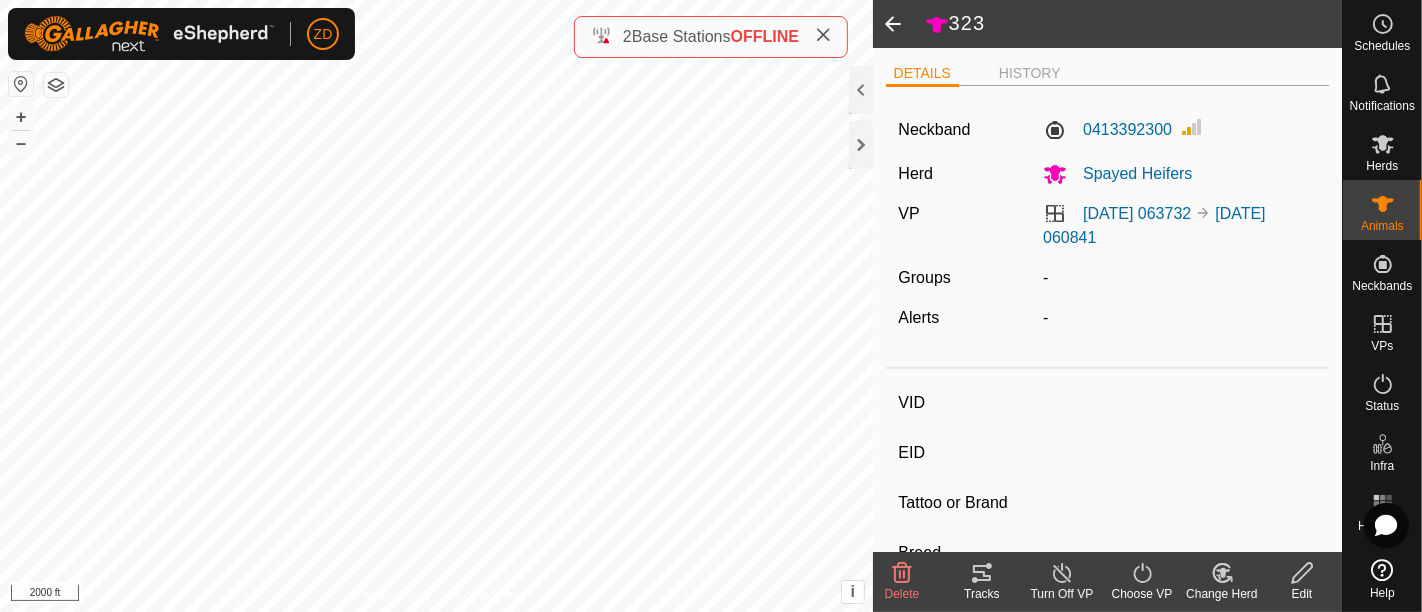 type on "323" 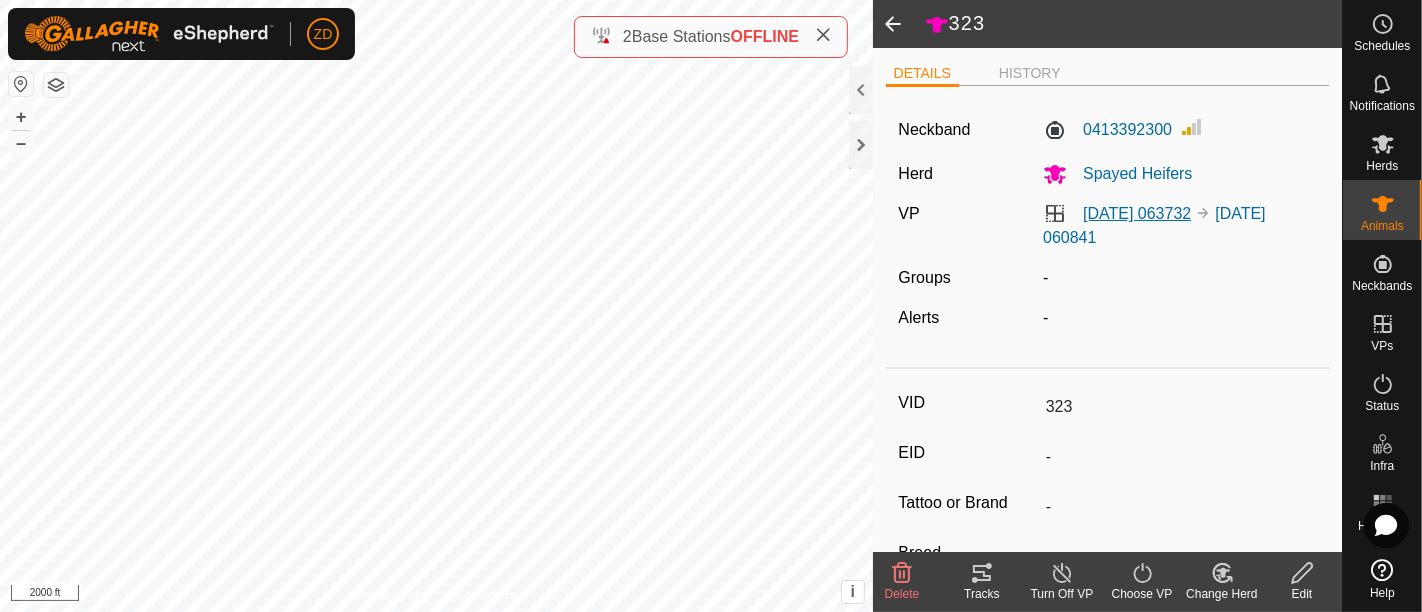 click on "[DATE] 063732" 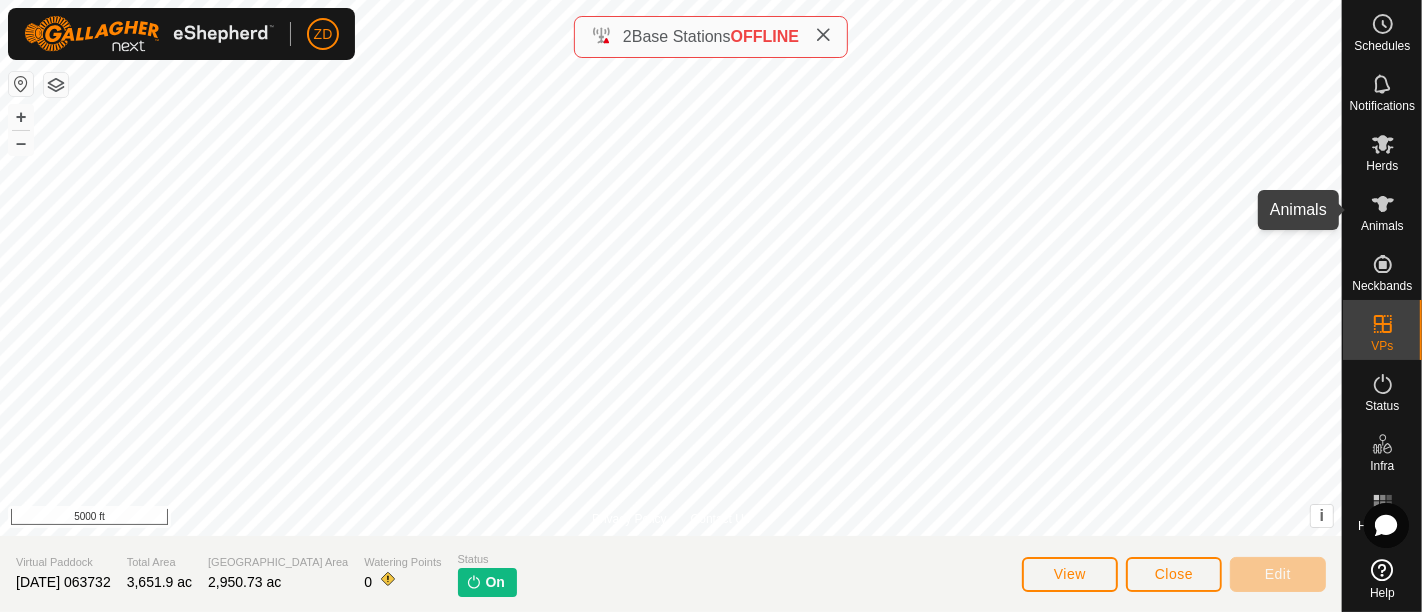 click 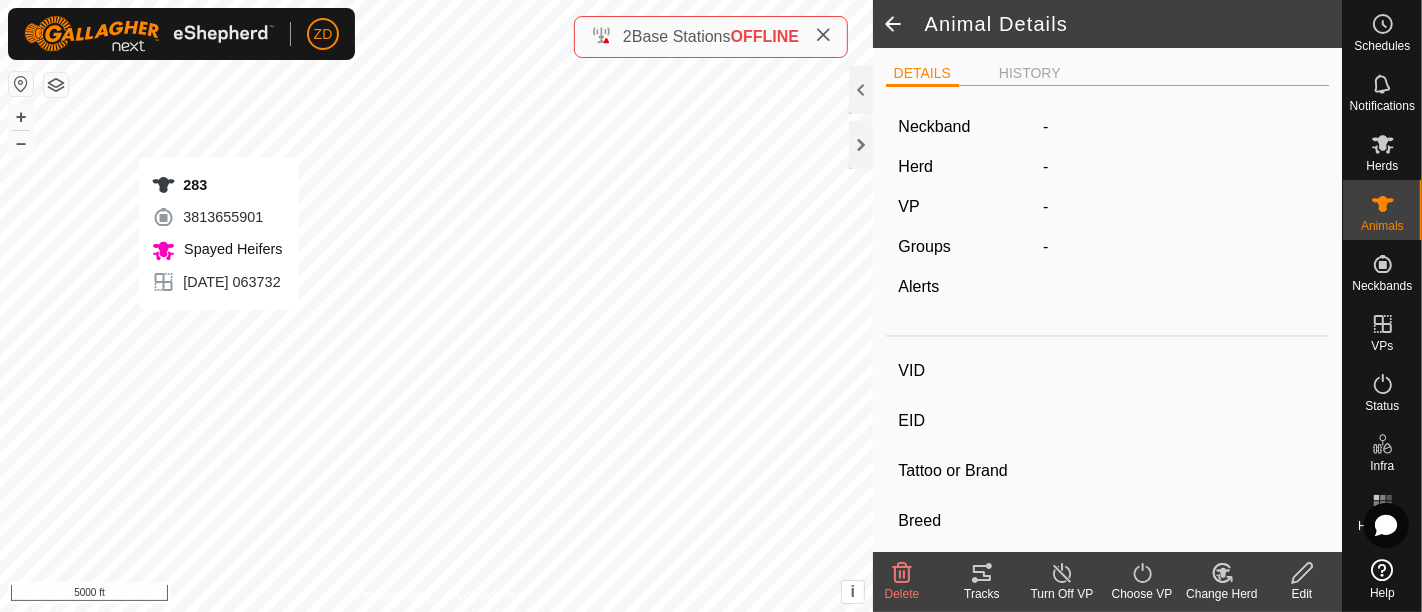 type on "283" 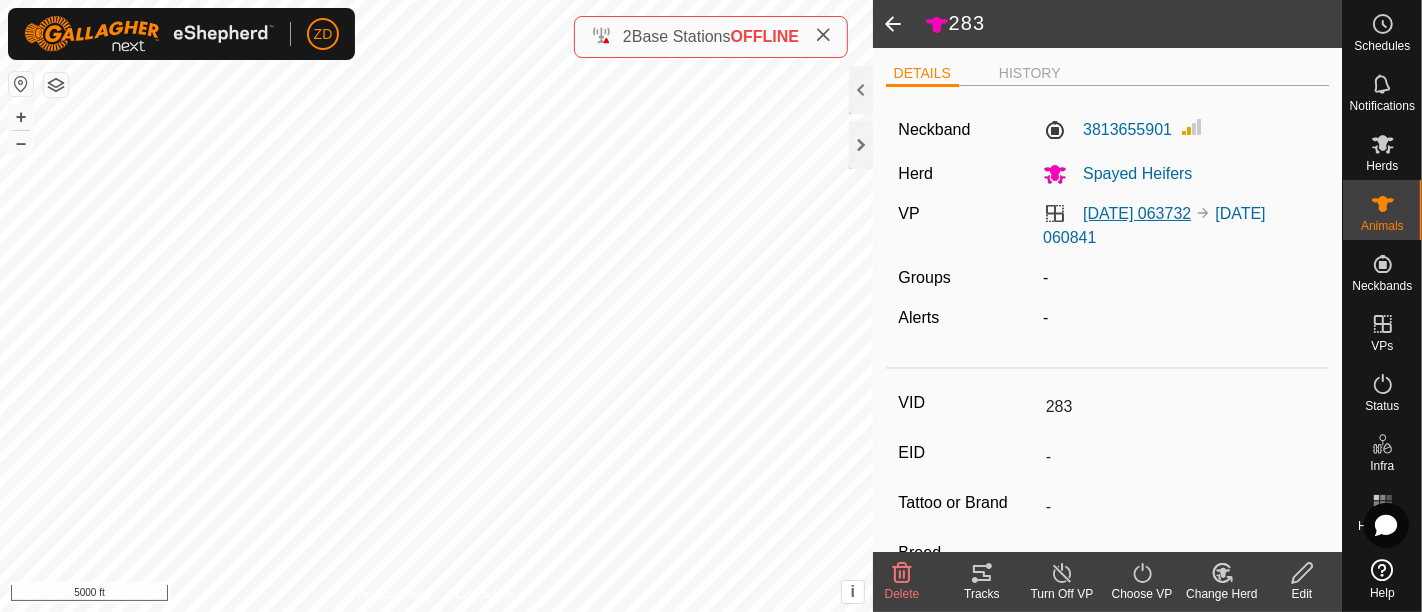 click on "[DATE] 063732" 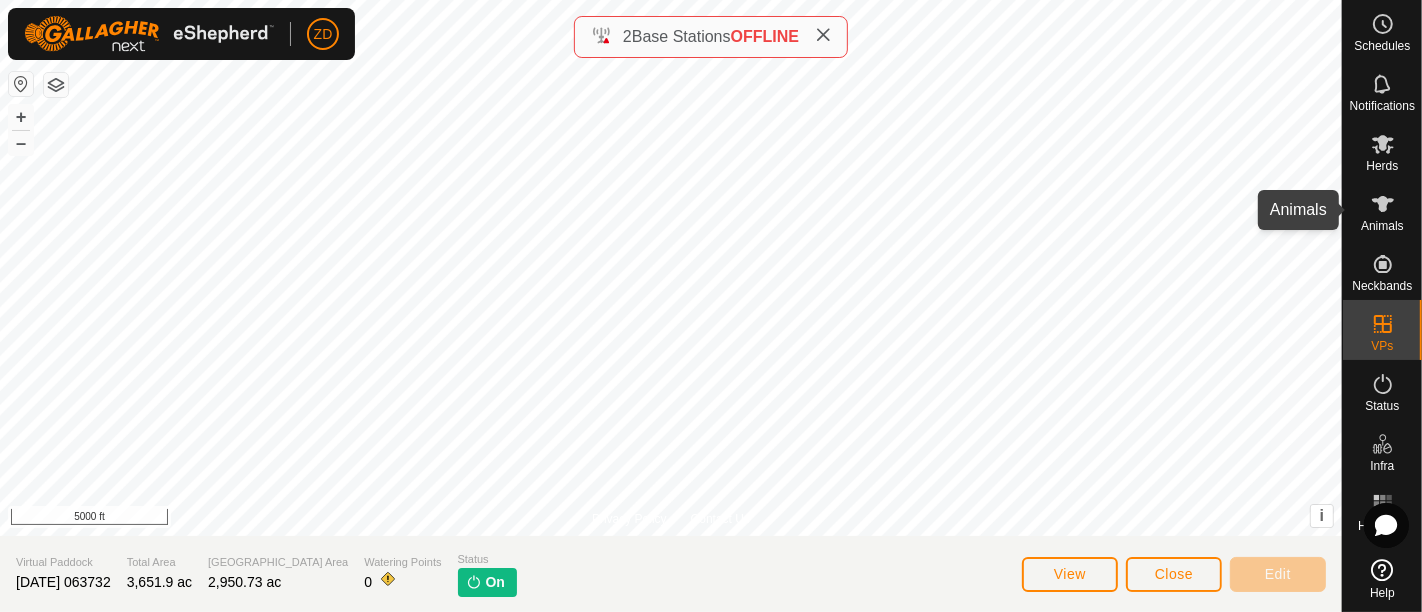 click 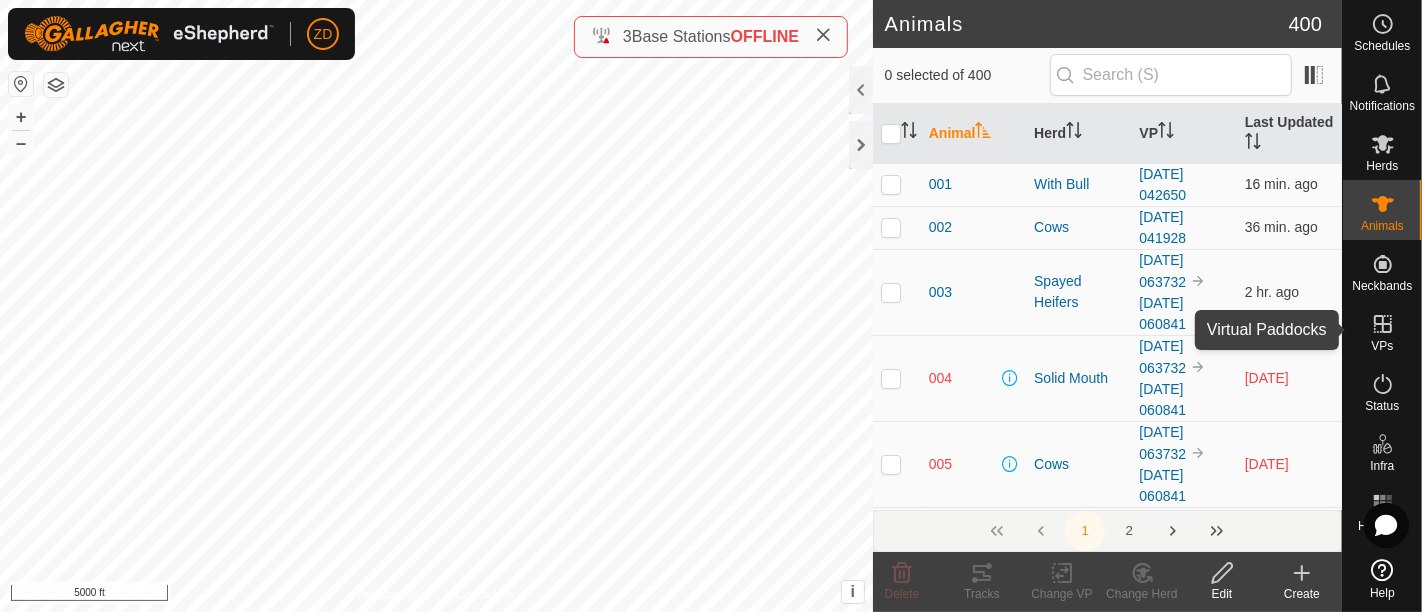 click 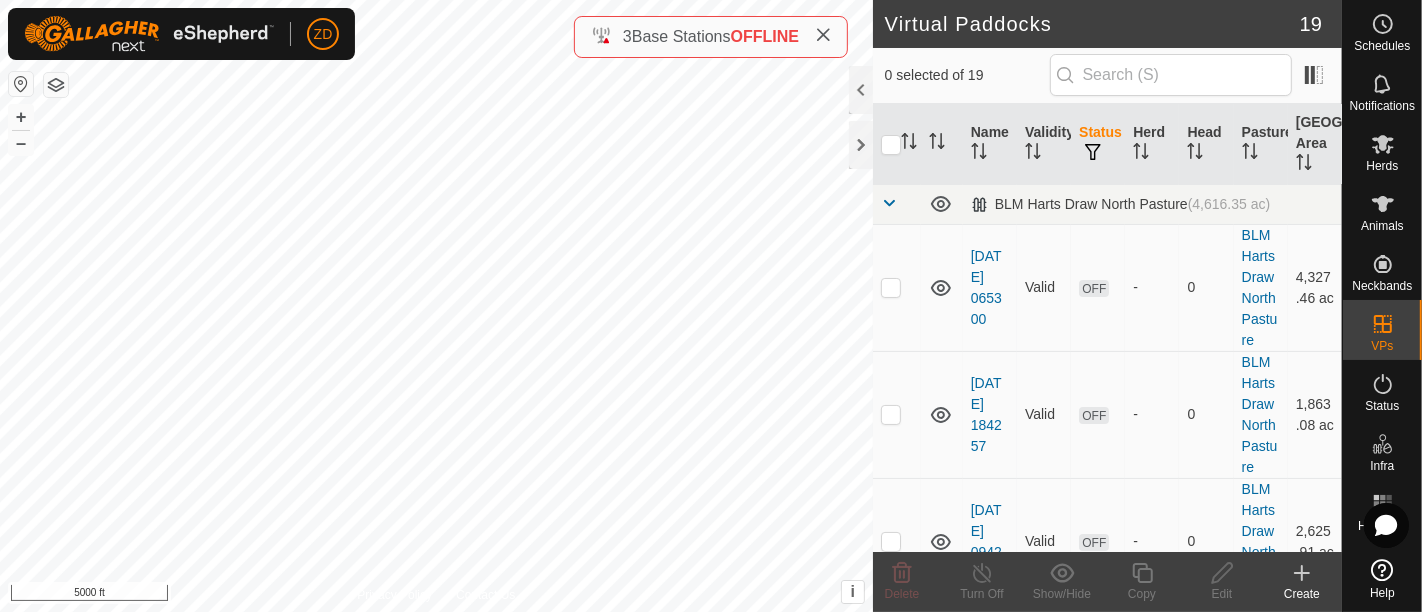 click 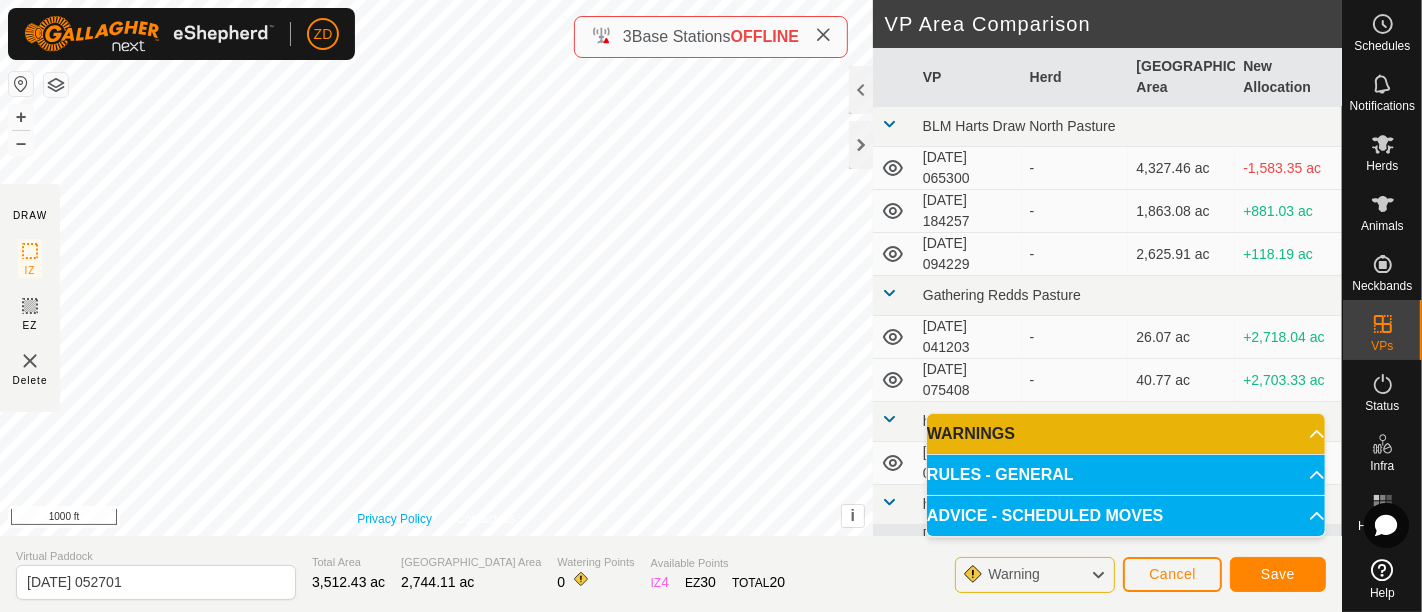 click on "Privacy Policy Contact Us IZ interior angle must be larger than 80°  (Current: 76.5°) . + – ⇧ i This application includes HERE Maps. © 2024 HERE. All rights reserved. 1000 ft" at bounding box center [436, 268] 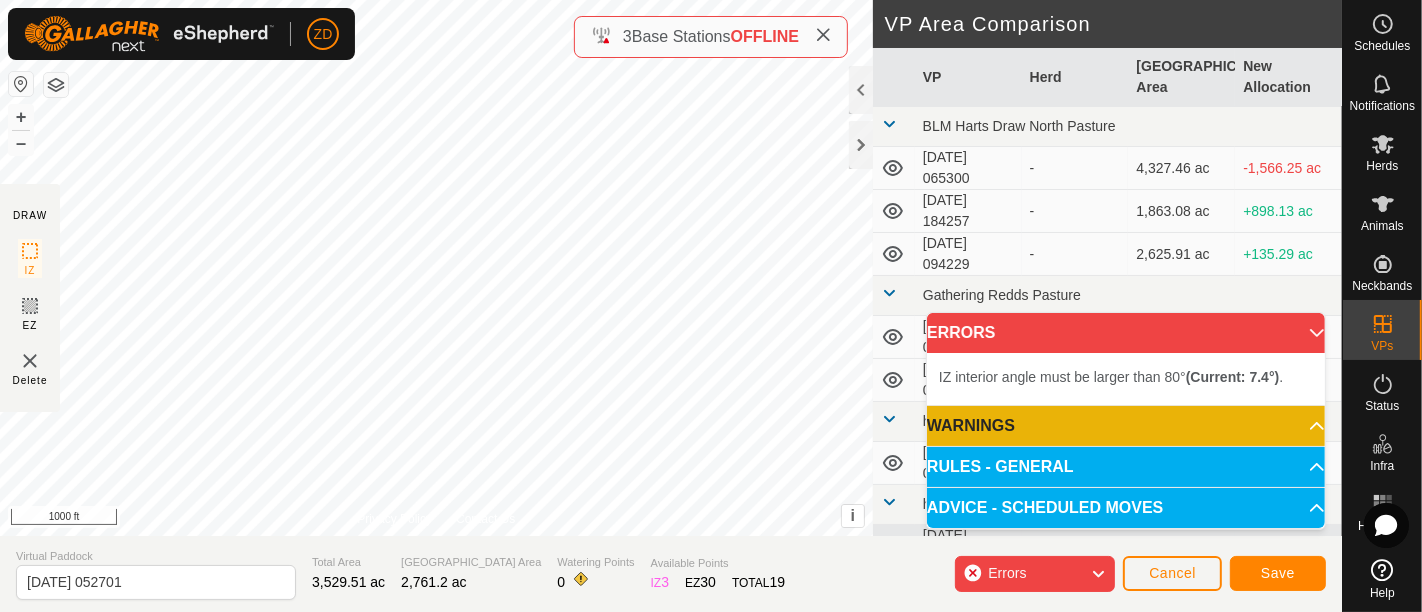 click on "DRAW IZ EZ Delete Privacy Policy Contact Us IZ interior angle must be larger than 80°  (Current: 7.4°) . + – ⇧ i This application includes HERE Maps. © 2024 HERE. All rights reserved. 1000 ft VP Area Comparison     VP   Herd   Grazing Area   New Allocation  BLM Harts Draw North Pasture  [DATE] 065300  -  4,327.46 ac  -1,566.25 ac  [DATE] 184257  -  1,863.08 ac  +898.13 ac  [DATE] 094229  -  2,625.91 ac  +135.29 ac Gathering Redds Pasture  [DATE] 041203  -  26.07 ac  +2,735.14 ac  [DATE] 075408  -  40.77 ac  +2,720.43 [PERSON_NAME] draw blm  [DATE] 055251  -  345.33 ac  +2,415.88 ac hearts drawrobinson pasture dipping vat  [DATE] 133107  -  5,464.44 ac  -2,703.23 ac  [DATE] 120140  -  2,650.65 ac  +110.55 ac  [DATE] 042211   3 Herds   5,479.93 ac  -2,718.73 ac  [DATE] 044141  -  2,549.19 ac  +212.02 ac  [DATE] 063732   5 Herds   2,950.73 ac  -189.53 ac  [DATE] 074841   3 Herds   2,918.41 ac  -157.21 ac  [DATE] 060841   5 Herds   2,298.55 ac  +462.66 ac - -" 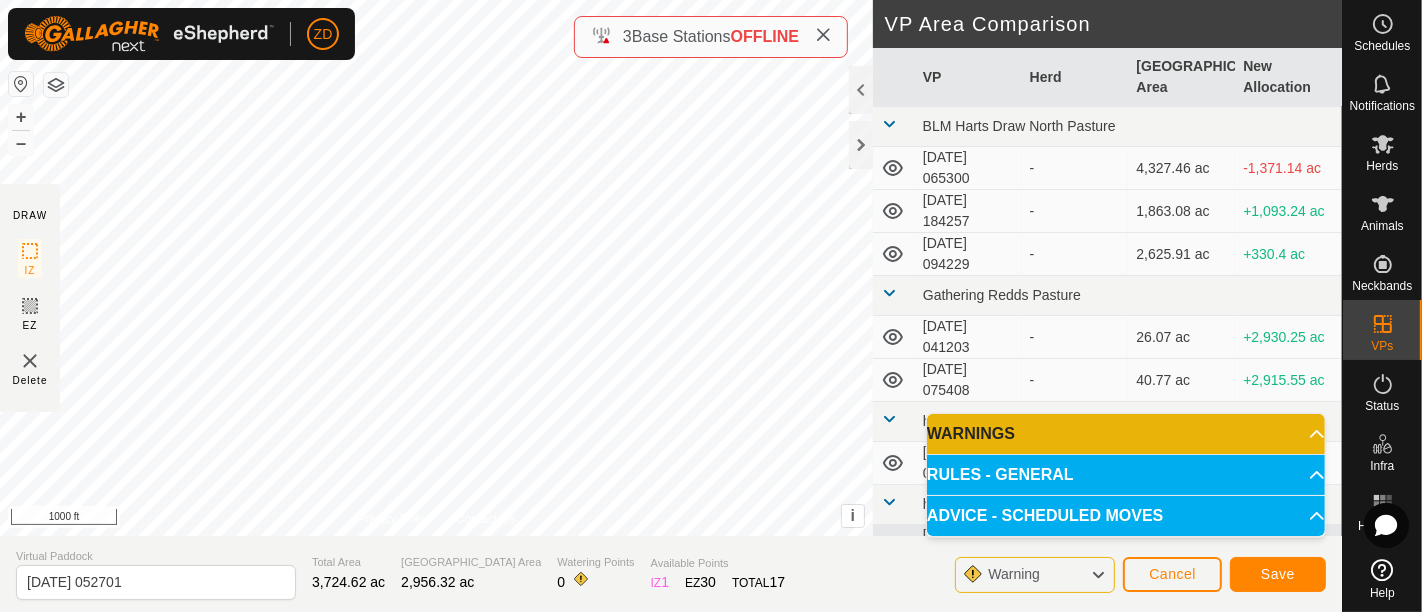 click on "DRAW IZ EZ Delete Privacy Policy Contact Us IZ interior angle must be larger than 80°  (Current: 31.2°) . + – ⇧ i This application includes HERE Maps. © 2024 HERE. All rights reserved. 1000 ft VP Area Comparison     VP   Herd   Grazing Area   New Allocation  BLM Harts Draw North Pasture  [DATE] 065300  -  4,327.46 ac  -1,371.14 ac  [DATE] 184257  -  1,863.08 ac  +1,093.24 ac  [DATE] 094229  -  2,625.91 ac  +330.4 ac Gathering Redds Pasture  [DATE] 041203  -  26.07 ac  +2,930.25 ac  [DATE] 075408  -  40.77 ac  +2,915.55 [PERSON_NAME] draw blm  [DATE] 055251  -  345.33 ac  +2,610.99 ac hearts drawrobinson pasture dipping vat  [DATE] 133107  -  5,464.44 ac  -2,508.12 ac  [DATE] 120140  -  2,650.65 ac  +305.67 ac  [DATE] 042211   3 Herds   5,479.93 ac  -2,523.61 ac  [DATE] 044141  -  2,549.19 ac  +407.13 ac  [DATE] 063732   5 Herds   2,950.73 ac  +5.58 ac  [DATE] 074841   3 Herds   2,918.41 ac  +37.91 ac  [DATE] 060841   5 Herds   2,298.55 ac  +657.77 ac - - -" 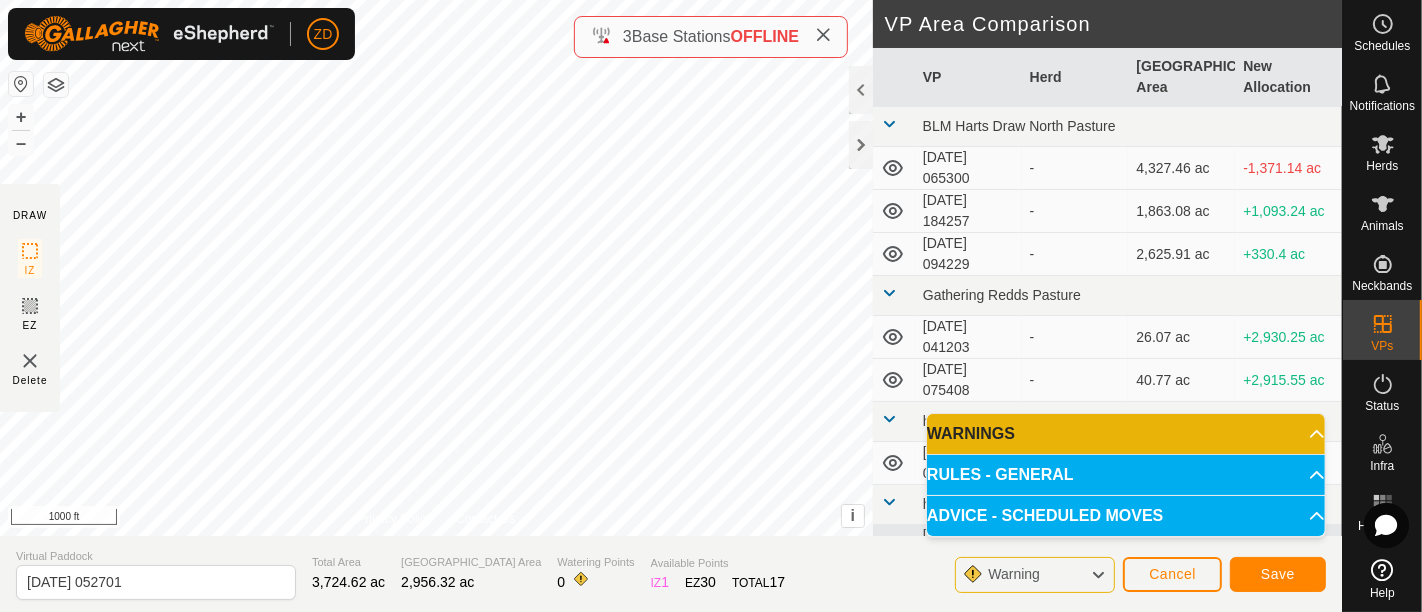 click on "ZD Schedules Notifications Herds Animals Neckbands VPs Status Infra Heatmap Help DRAW IZ EZ Delete Privacy Policy Contact Us IZ interior angle must be larger than 80°  (Current: 31.2°) . + – ⇧ i This application includes HERE Maps. © 2024 HERE. All rights reserved. 1000 ft VP Area Comparison     VP   Herd   Grazing Area   New Allocation  BLM Harts Draw North Pasture  [DATE] 065300  -  4,327.46 ac  -1,371.14 ac  [DATE] 184257  -  1,863.08 ac  +1,093.24 ac  [DATE] 094229  -  2,625.91 ac  +330.4 ac Gathering Redds Pasture  [DATE] 041203  -  26.07 ac  +2,930.25 ac  [DATE] 075408  -  40.77 ac  +2,915.55 [PERSON_NAME] draw blm  [DATE] 055251  -  345.33 ac  +2,610.99 ac hearts drawrobinson pasture dipping vat  [DATE] 133107  -  5,464.44 ac  -2,508.12 ac  [DATE] 120140  -  2,650.65 ac  +305.67 ac  [DATE] 042211   3 Herds   5,479.93 ac  -2,523.61 ac  [DATE] 044141  -  2,549.19 ac  +407.13 ac  [DATE] 063732   5 Herds   2,950.73 ac  +5.58 ac  [DATE] 074841  -" at bounding box center (711, 306) 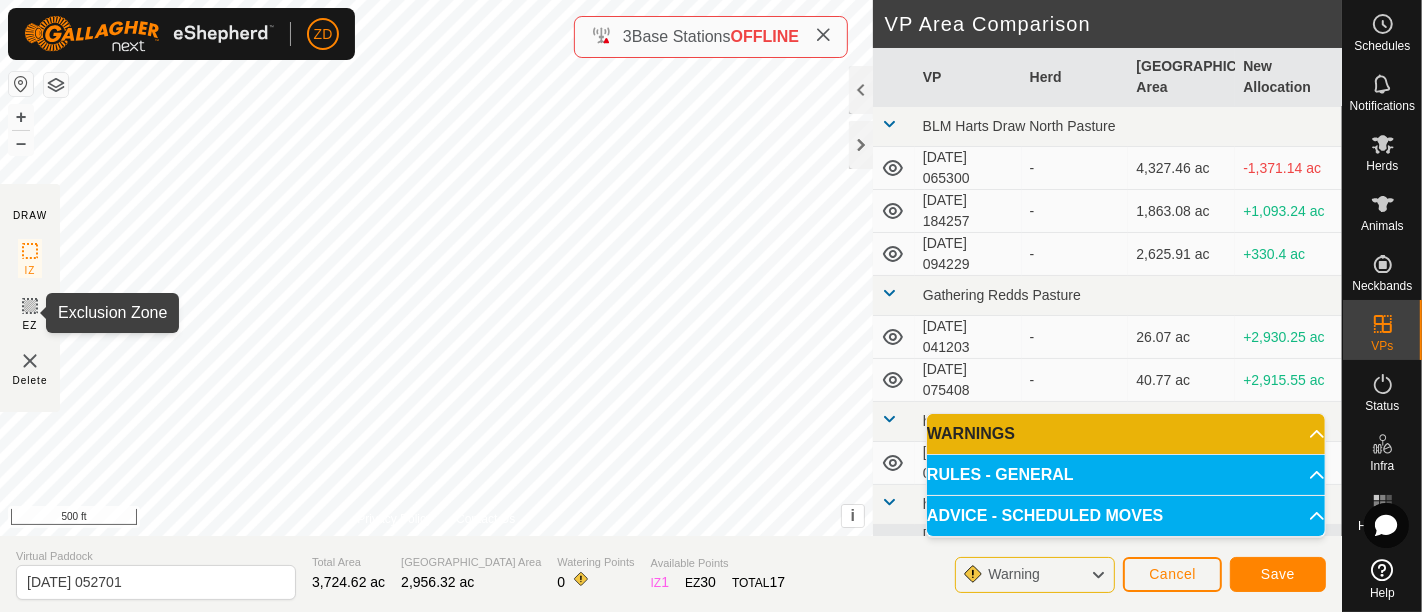 click 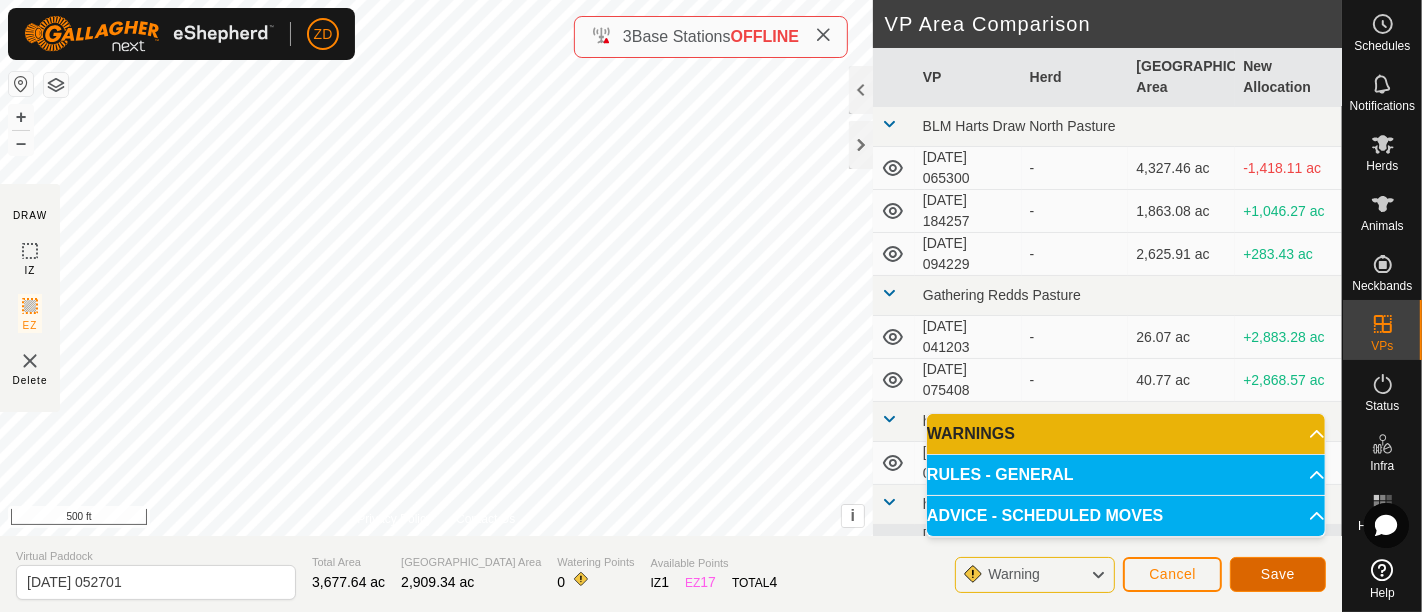 click on "Save" 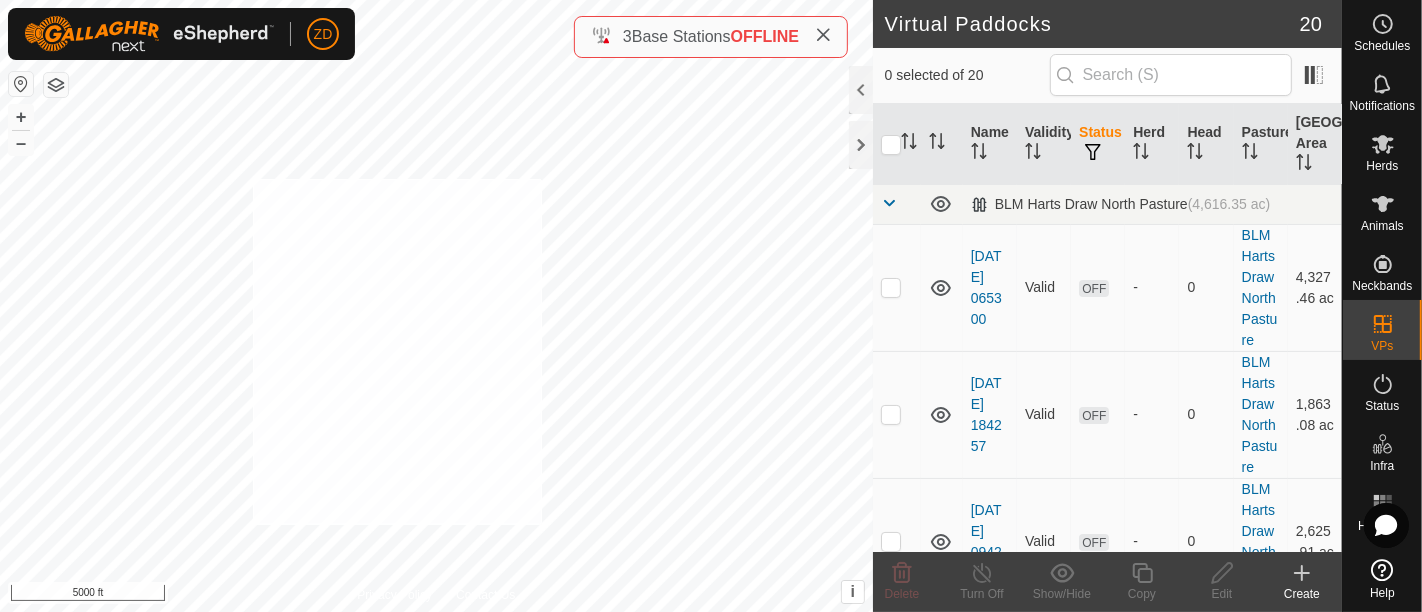 checkbox on "true" 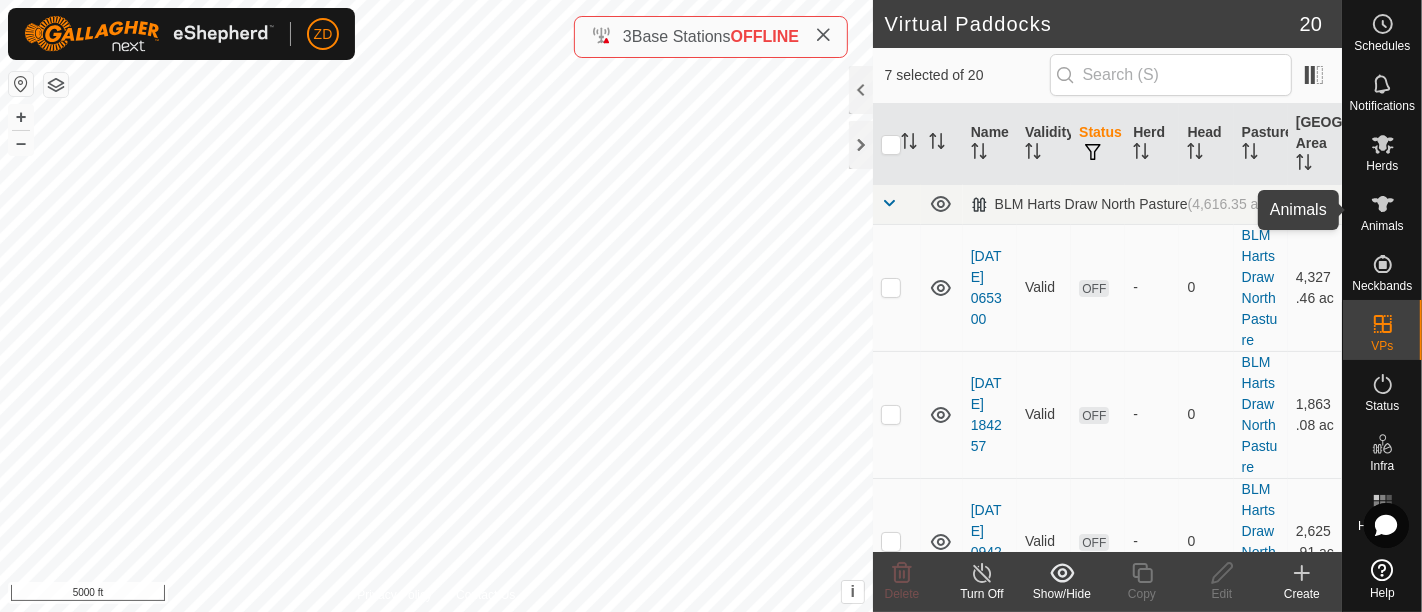 click 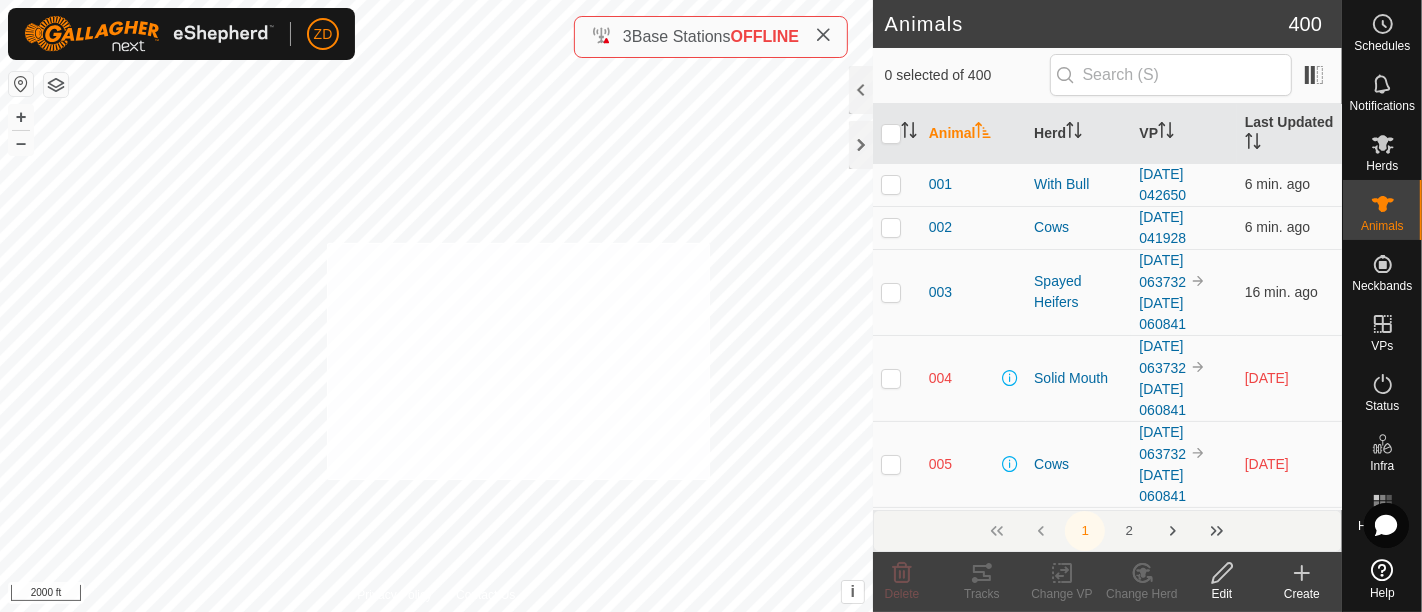 checkbox on "true" 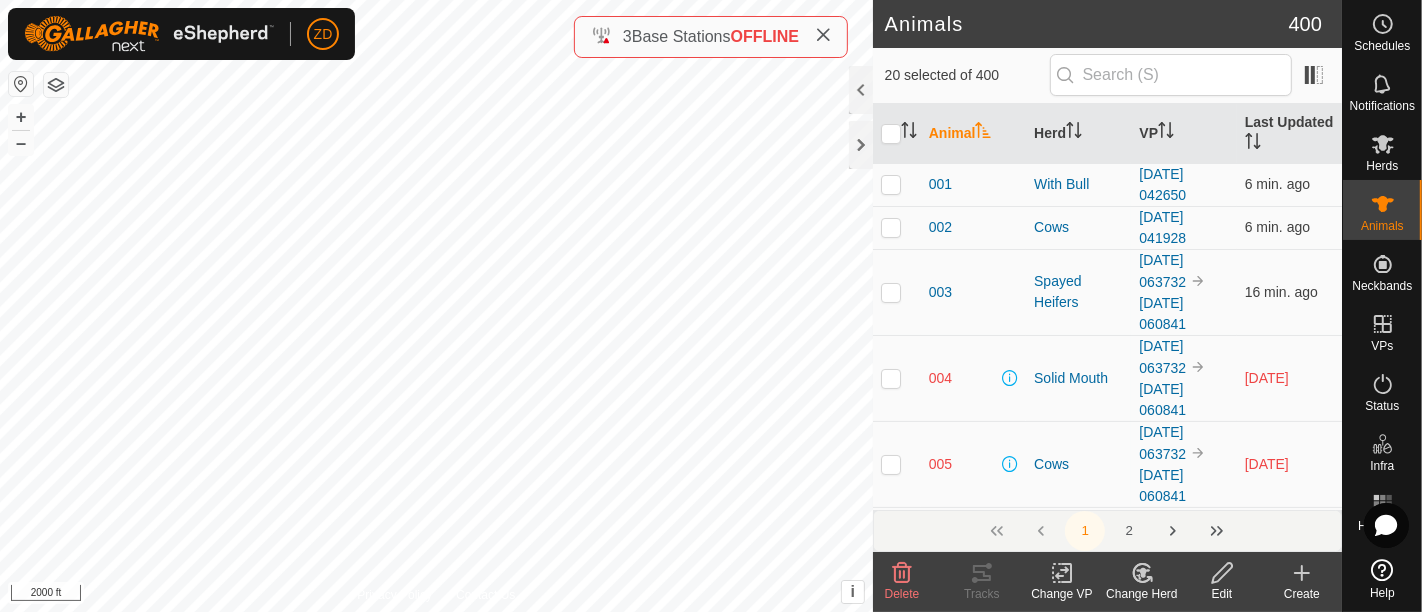 click 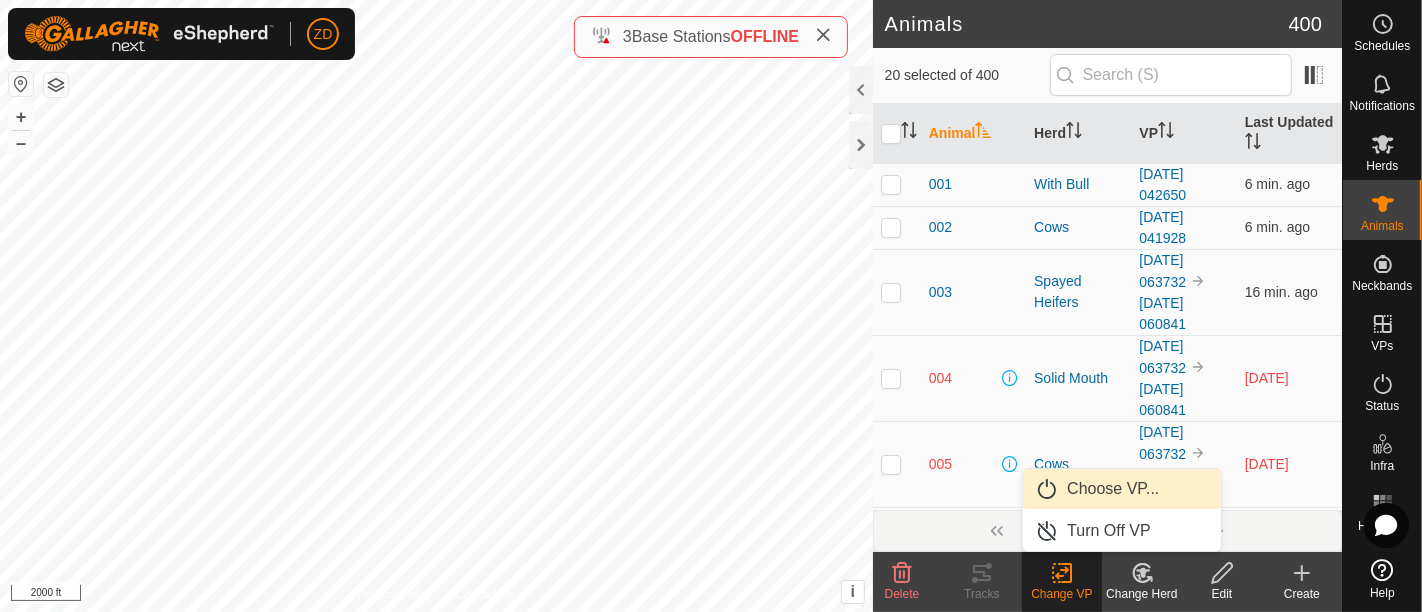 click on "Choose VP..." at bounding box center (1122, 489) 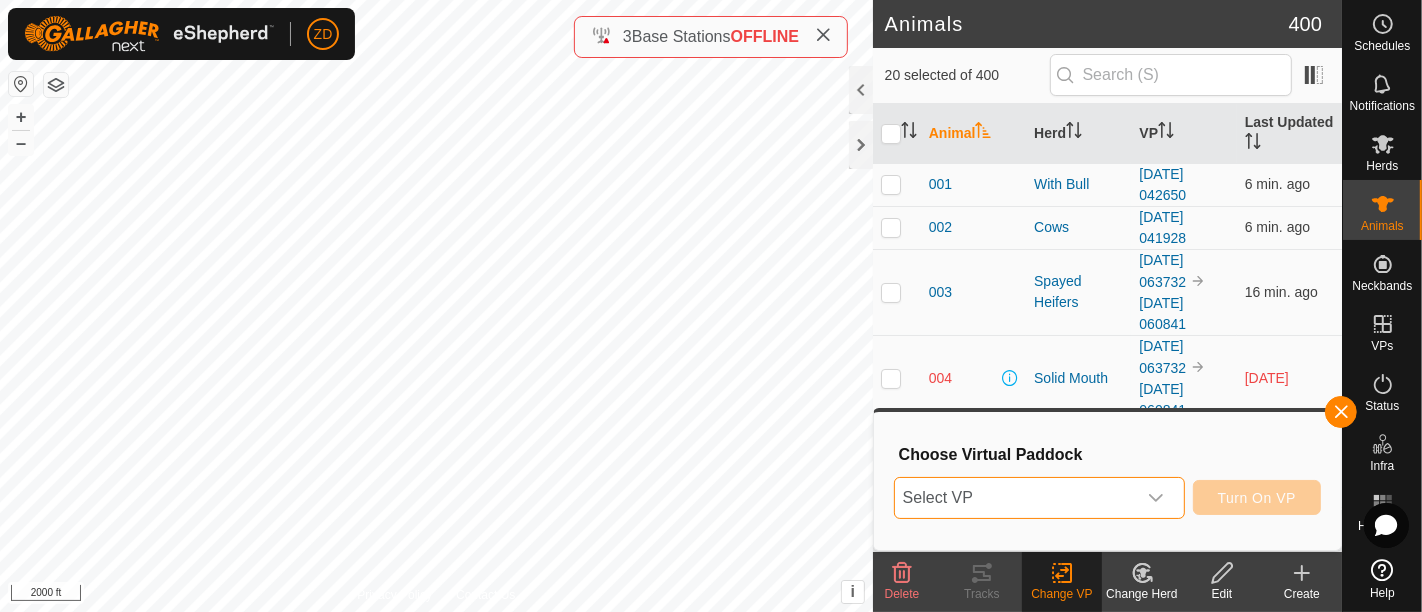 click on "Select VP" at bounding box center [1015, 498] 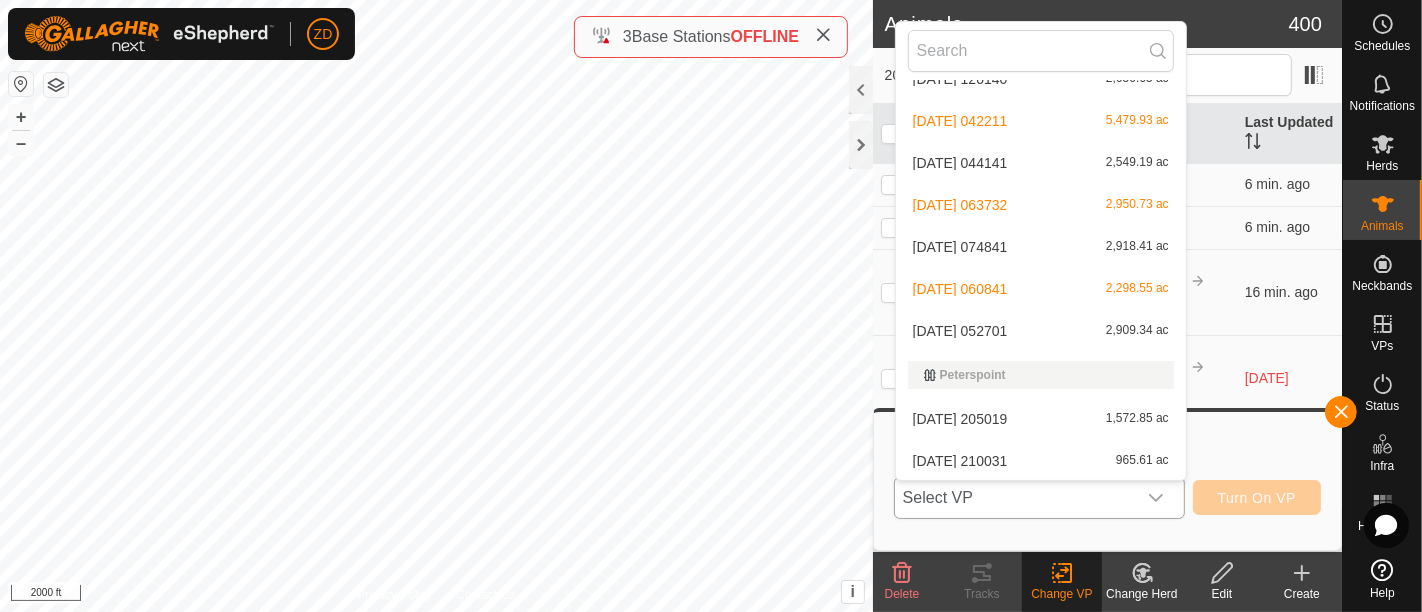 scroll, scrollTop: 485, scrollLeft: 0, axis: vertical 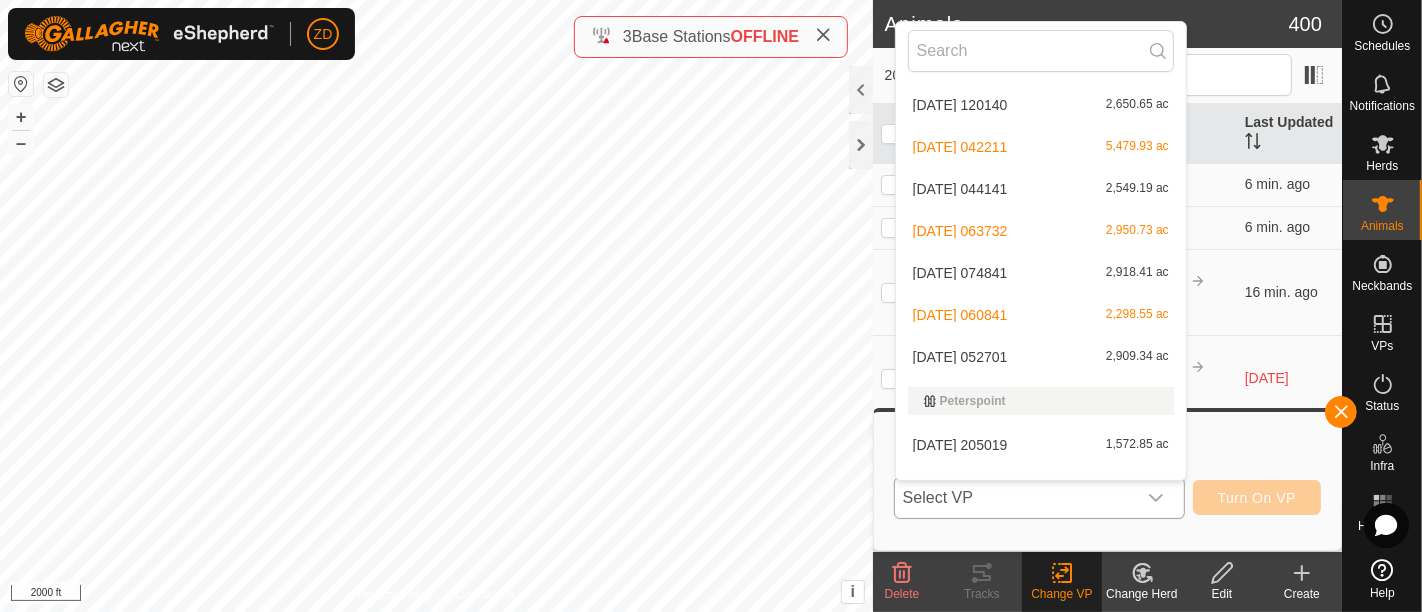 click on "[DATE] 052701  2,909.34 ac" at bounding box center [1041, 357] 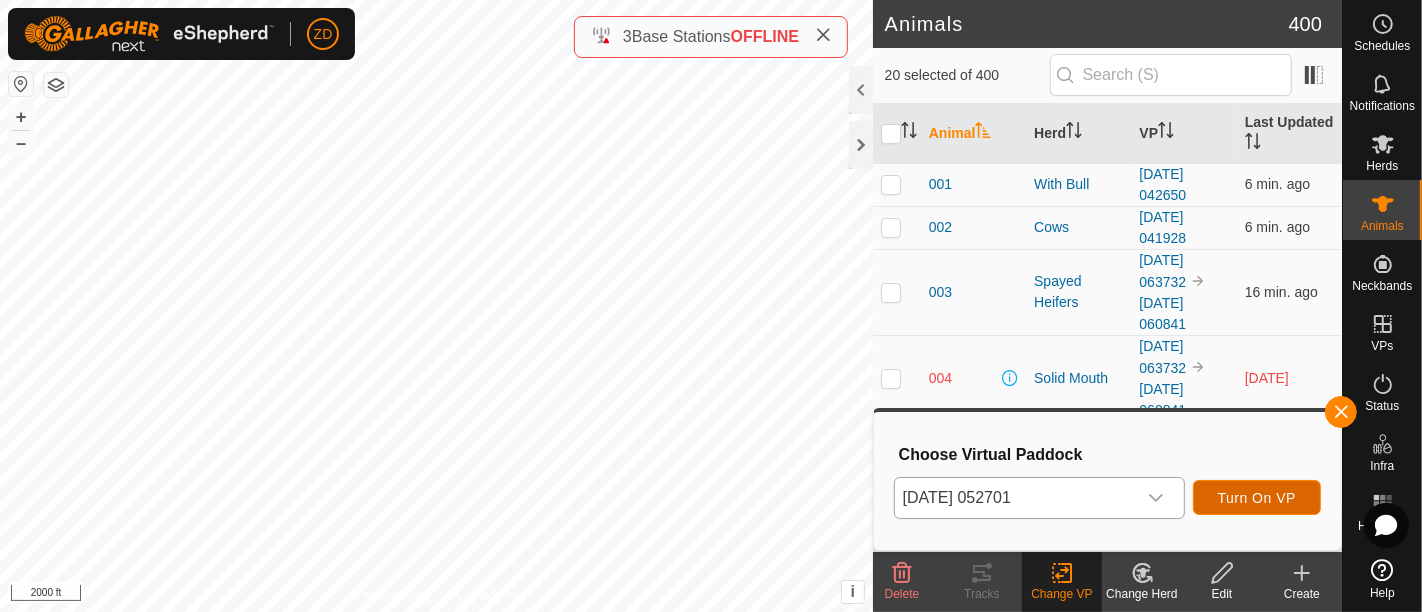 click on "Turn On VP" at bounding box center [1257, 498] 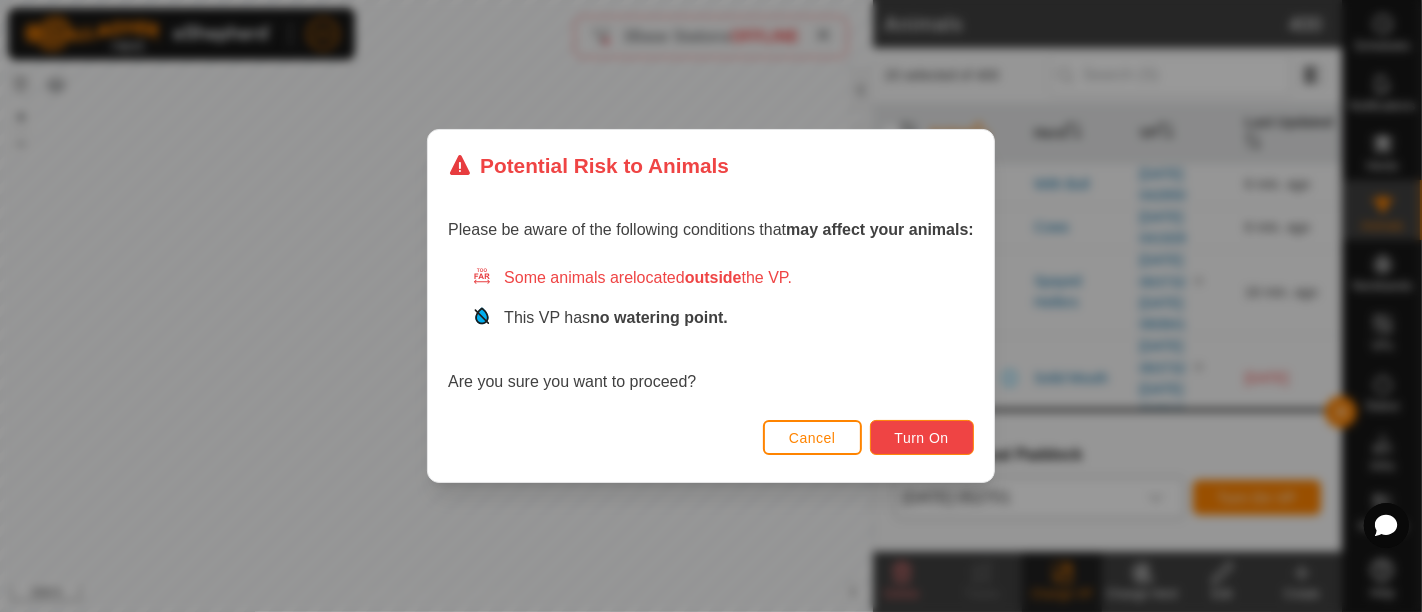 click on "Turn On" at bounding box center (922, 437) 